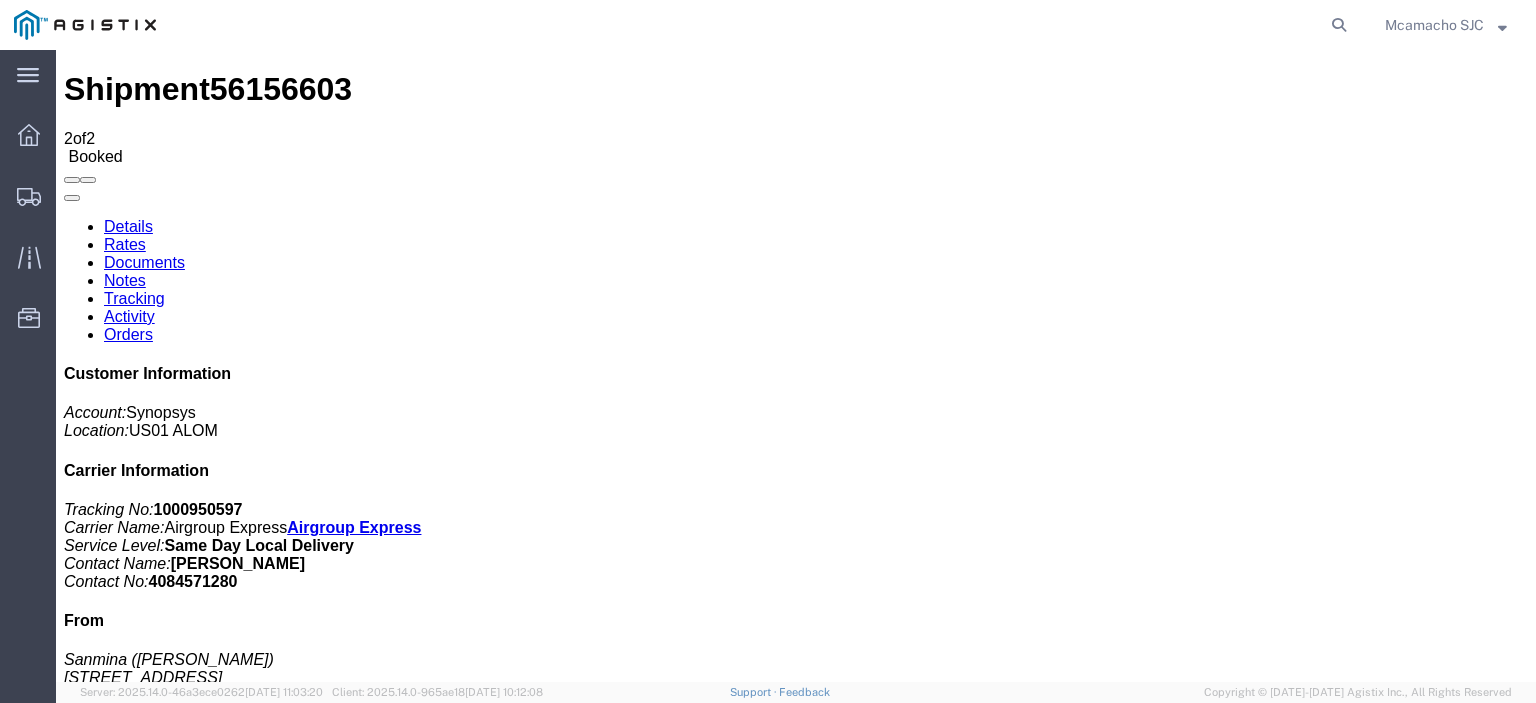 scroll, scrollTop: 0, scrollLeft: 0, axis: both 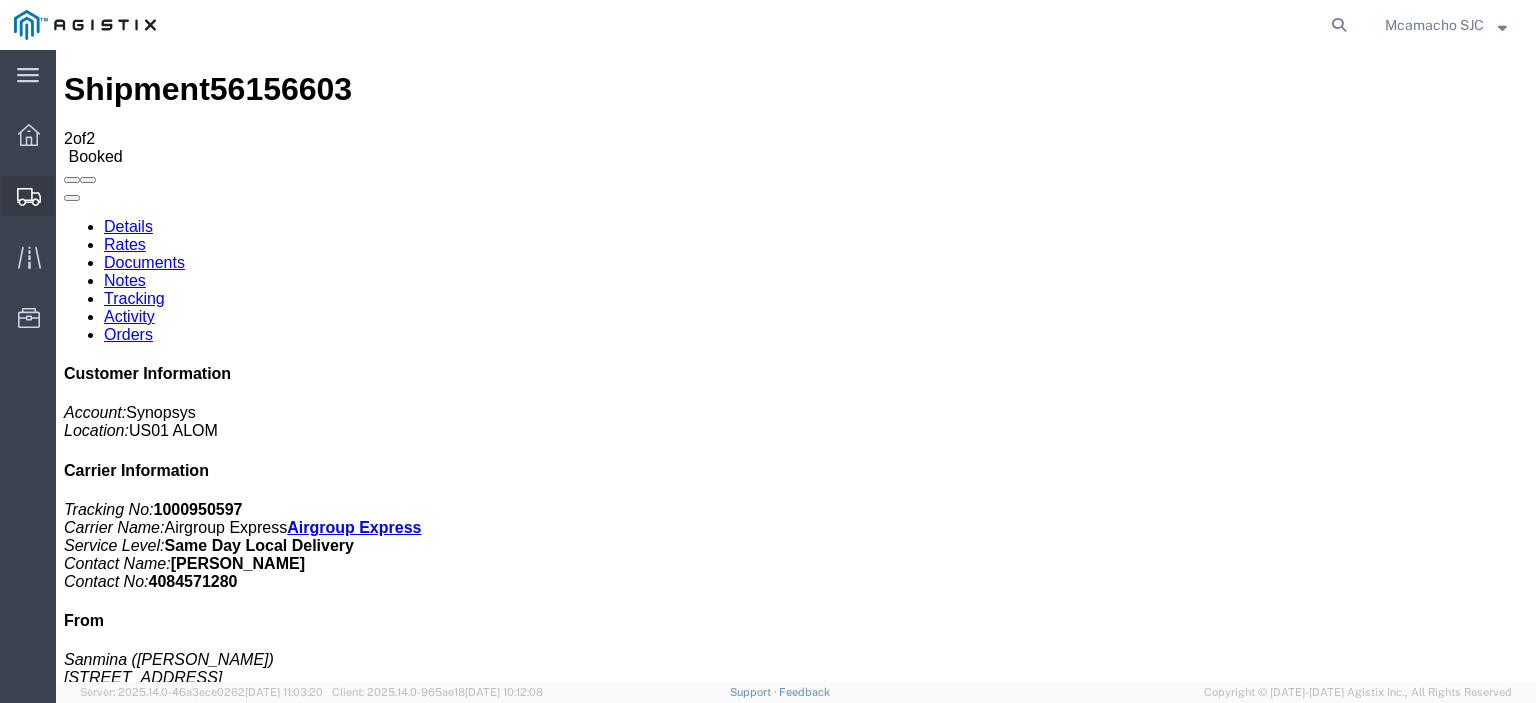 click on "Shipments" 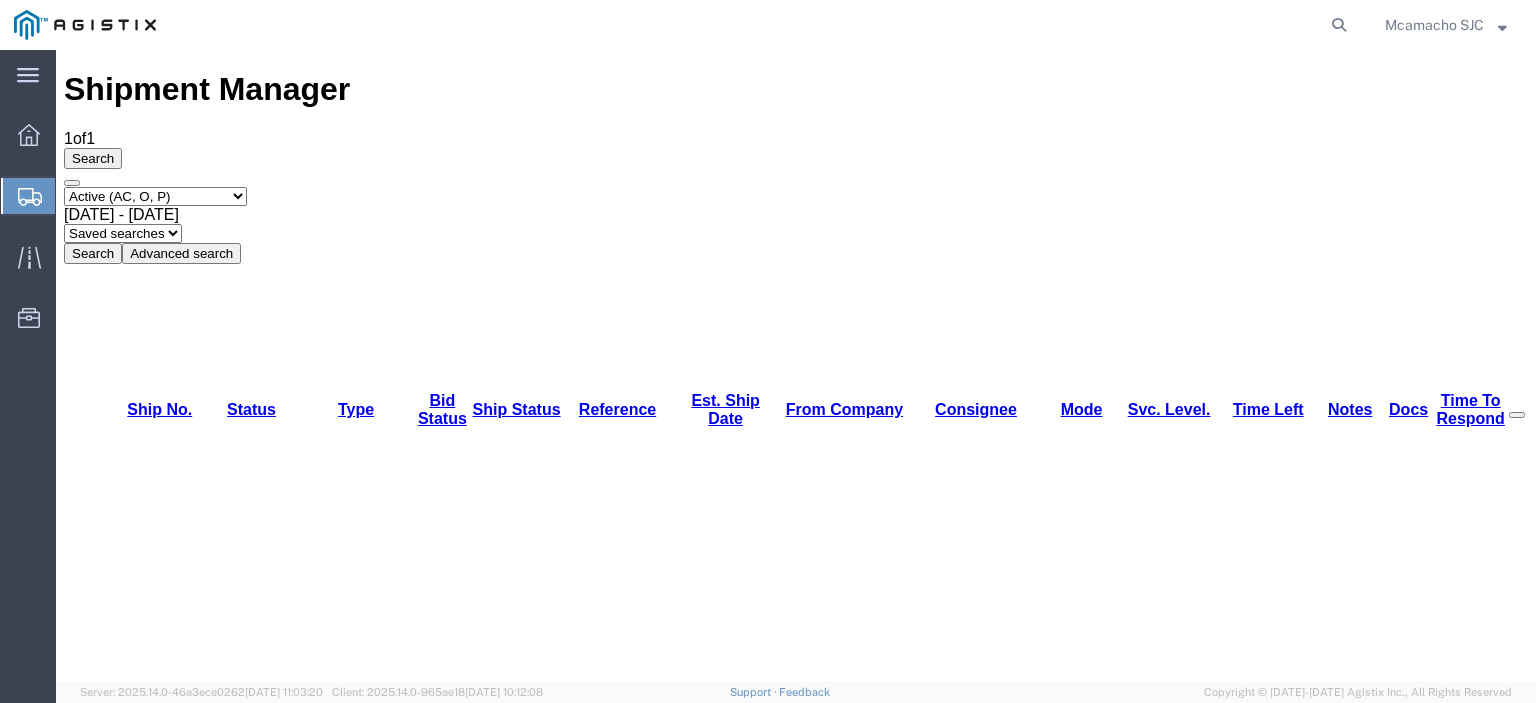 click on "56158046" at bounding box center (141, 1148) 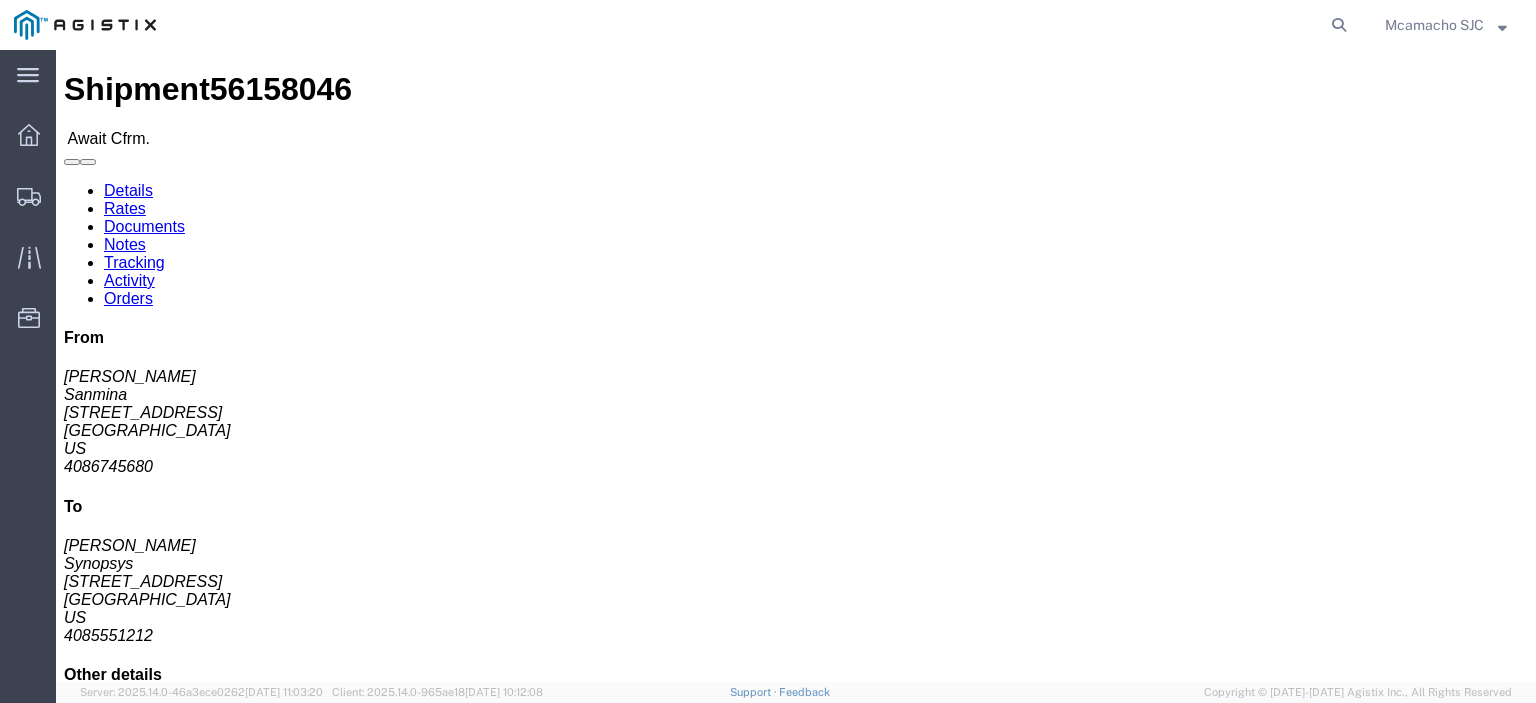 click on "Confirm" 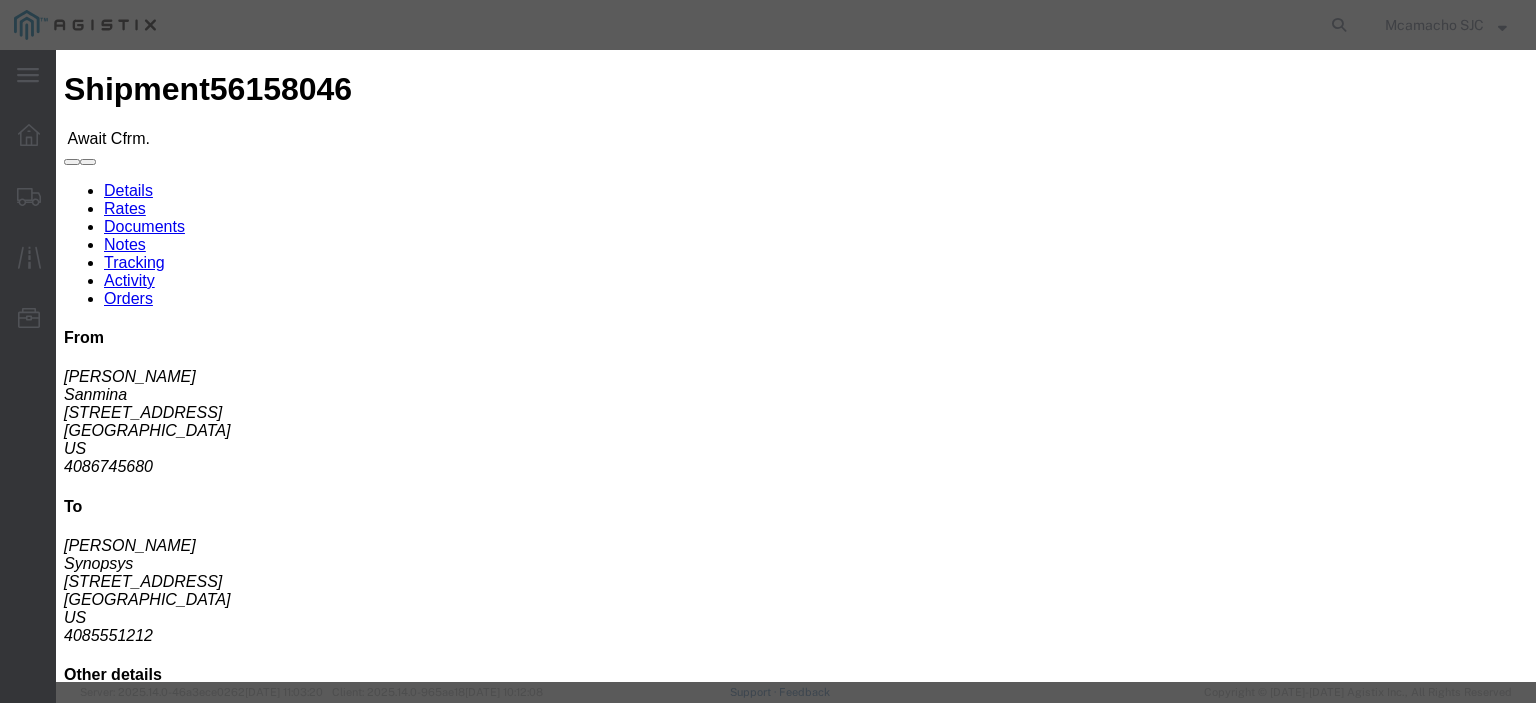 click 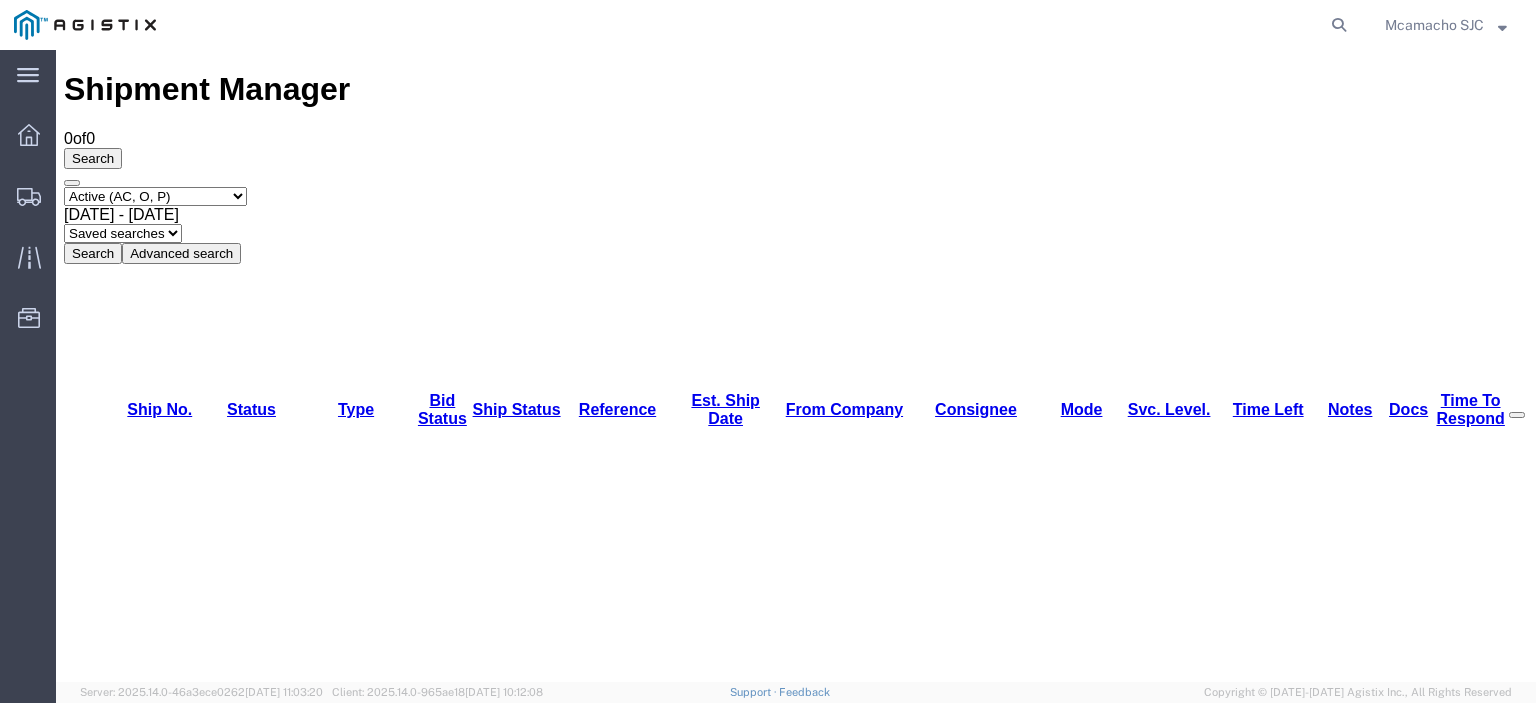 click on "Select status
Active (AC, O, P) All Approved Awaiting Confirmation (AC) Booked Canceled Closed Delivered Denied Expired Ignored Lost On Hold Open (O) Partial Delivery Pending (P) Shipped Withdrawn" at bounding box center (155, 196) 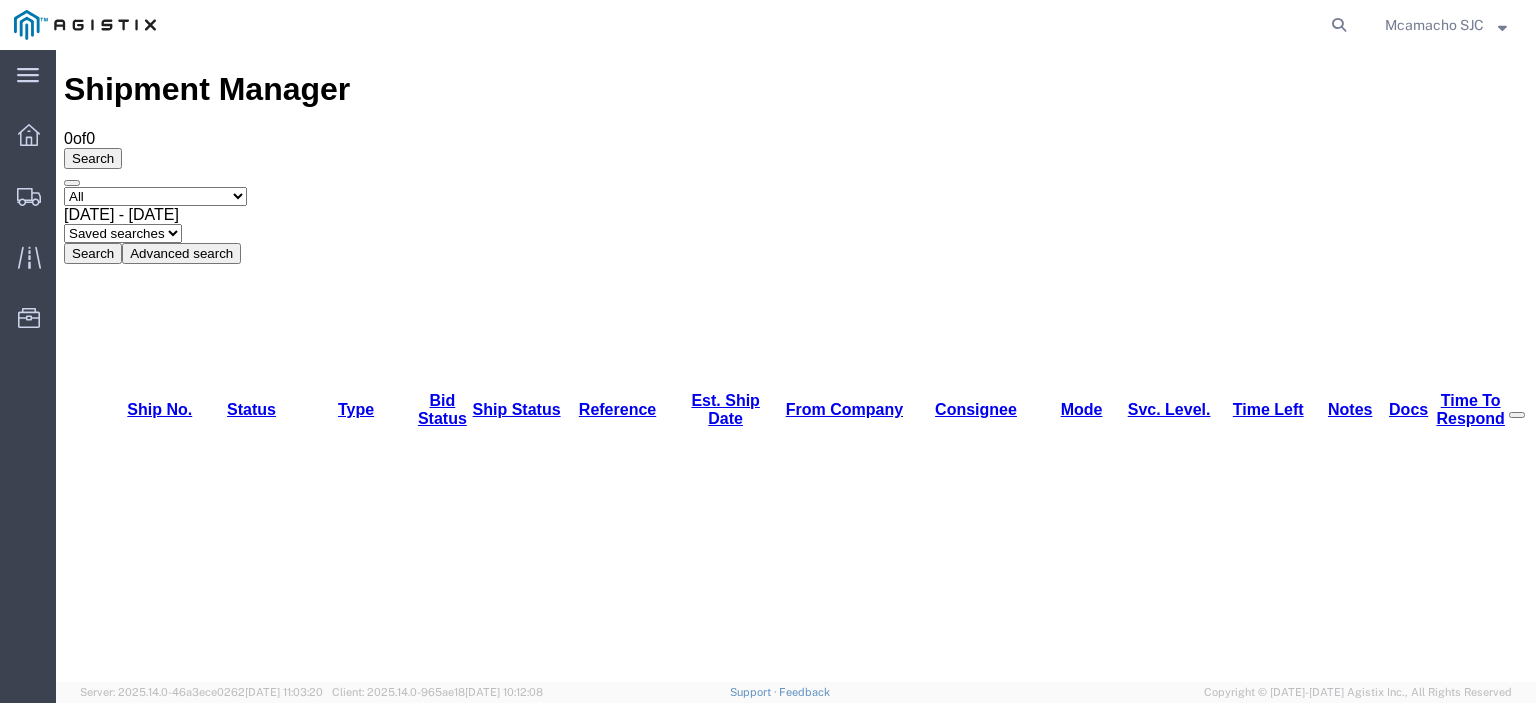 click on "Select status
Active (AC, O, P) All Approved Awaiting Confirmation (AC) Booked Canceled Closed Delivered Denied Expired Ignored Lost On Hold Open (O) Partial Delivery Pending (P) Shipped Withdrawn" at bounding box center (155, 196) 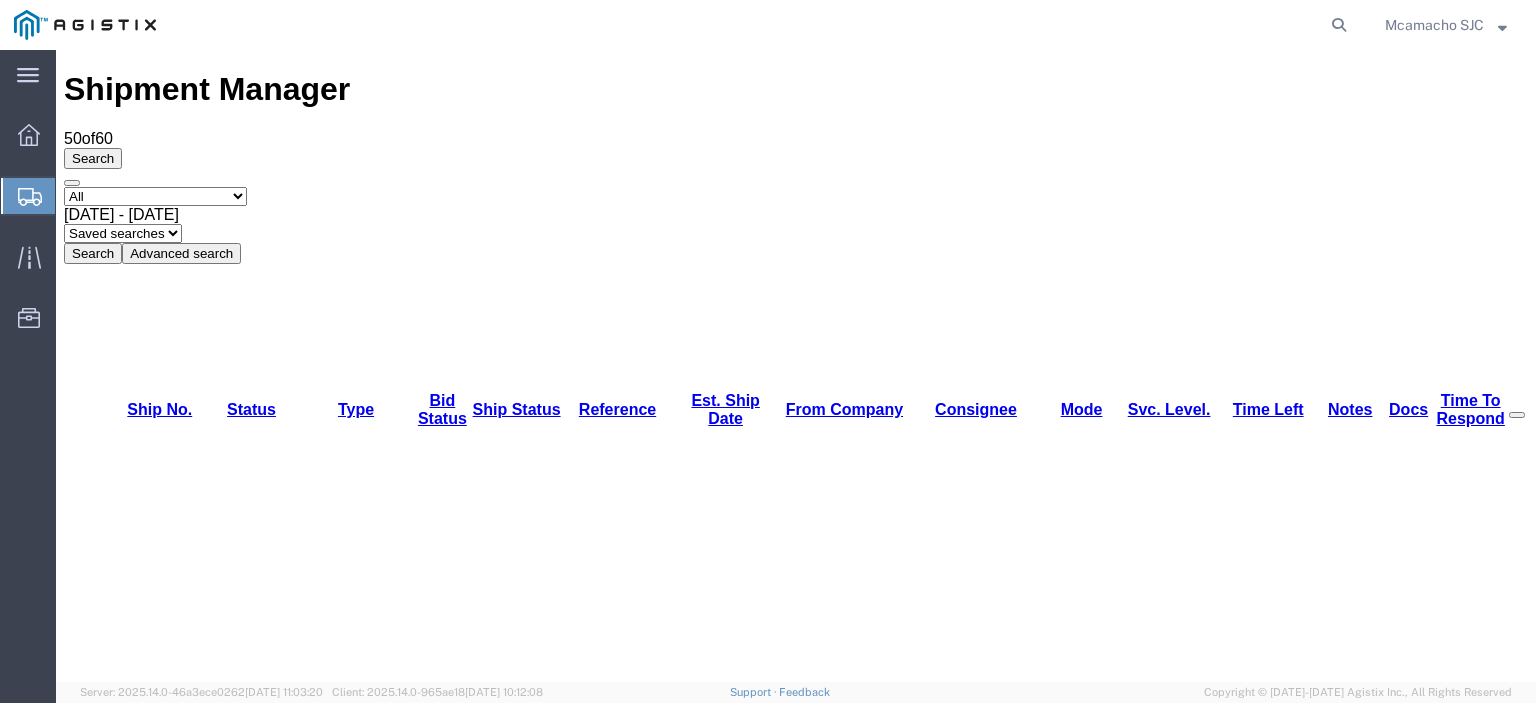 click on "56158046" at bounding box center (140, 1148) 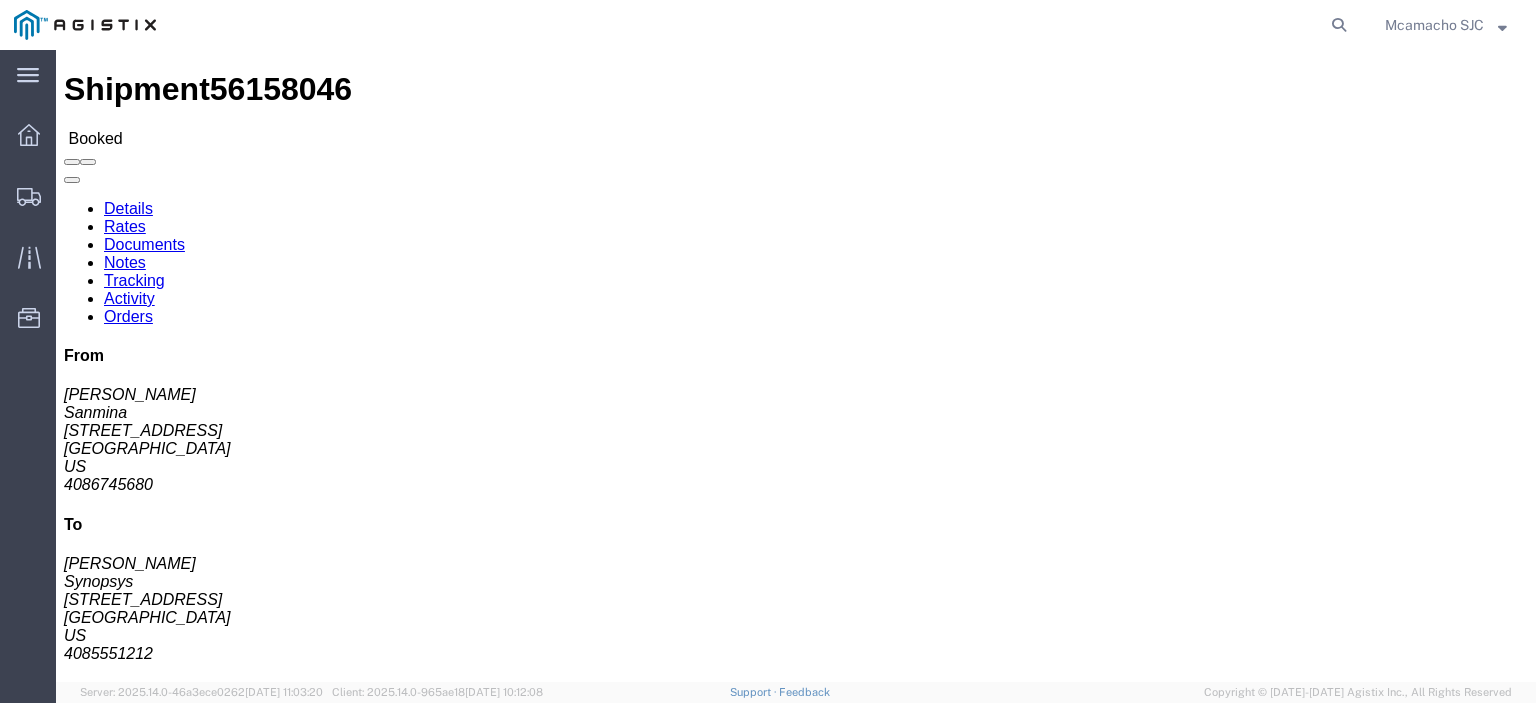 click on "Tracking" 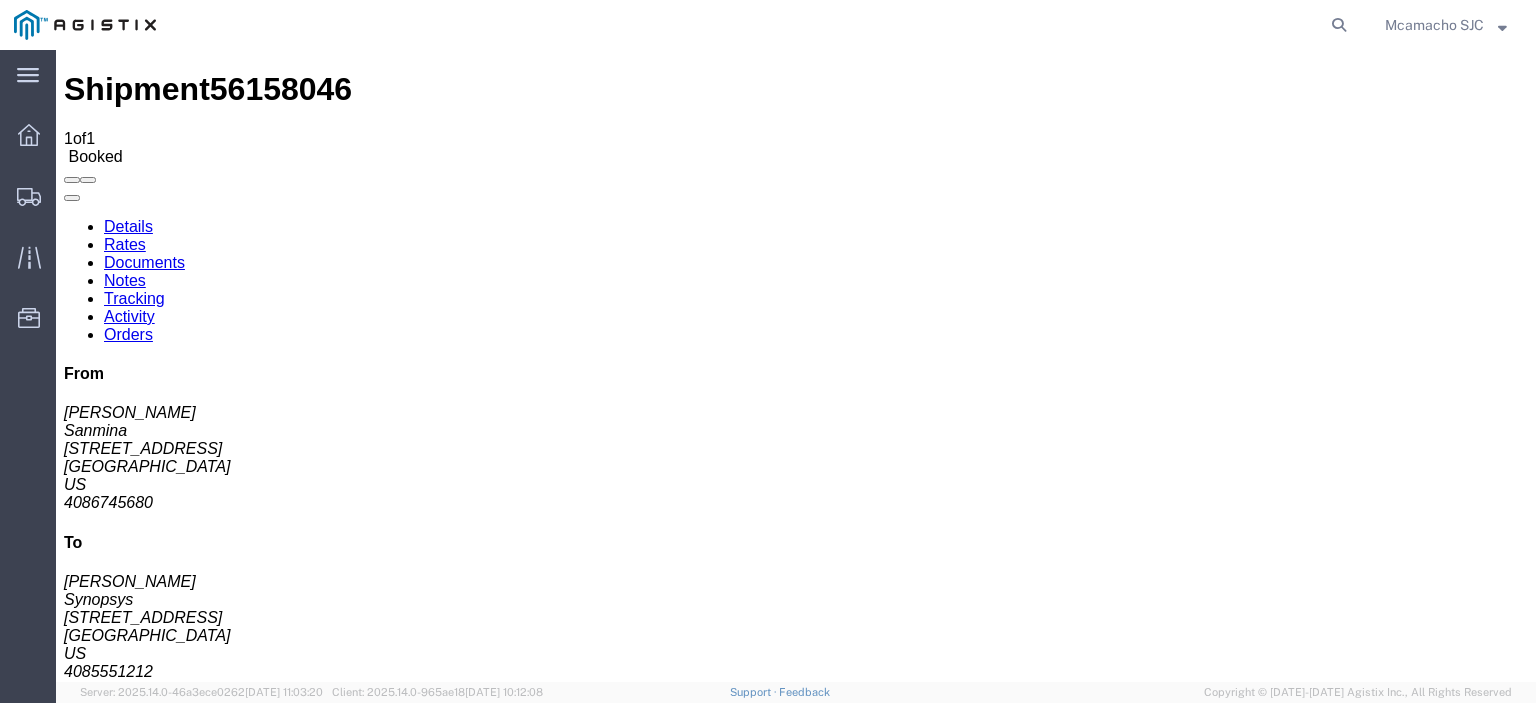 click on "Add New Tracking" at bounding box center (229, 1173) 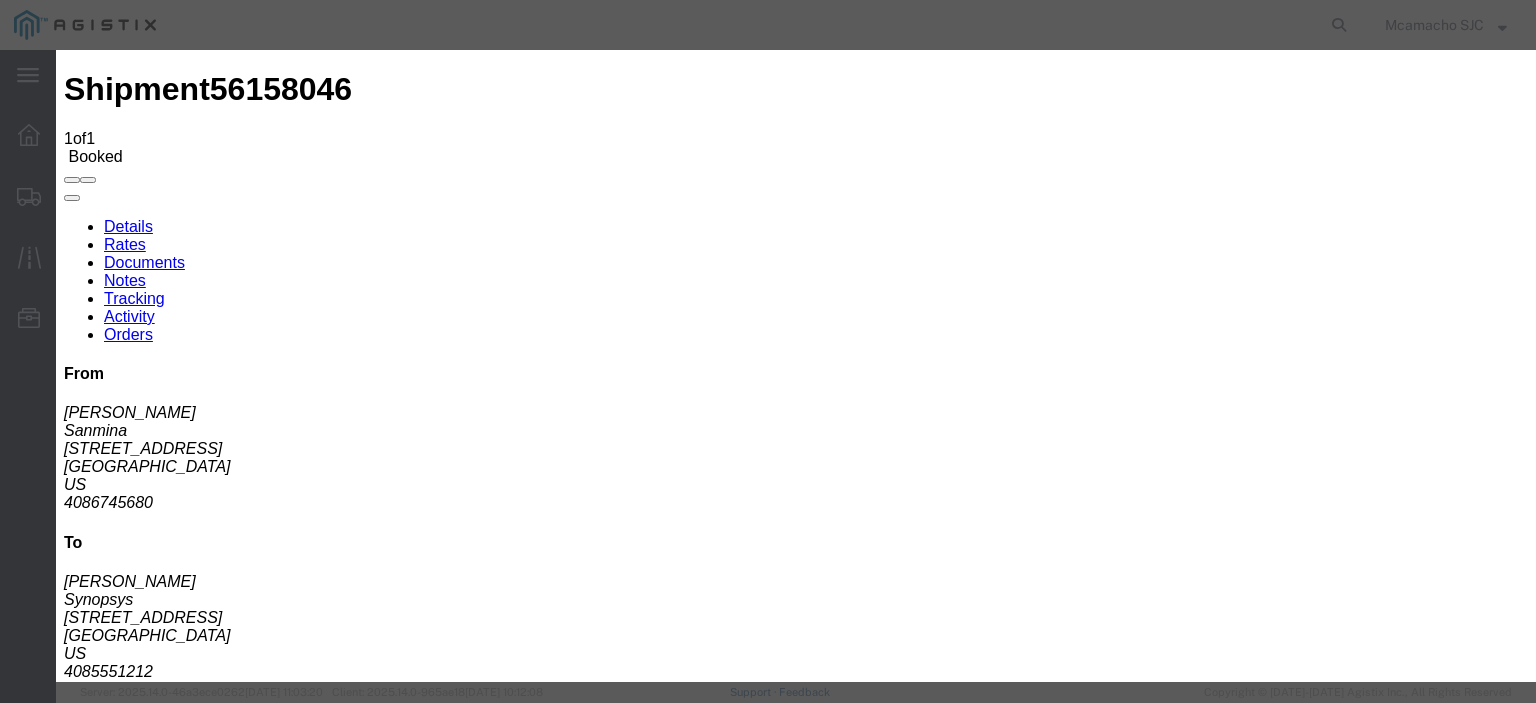 type on "07/10/2025" 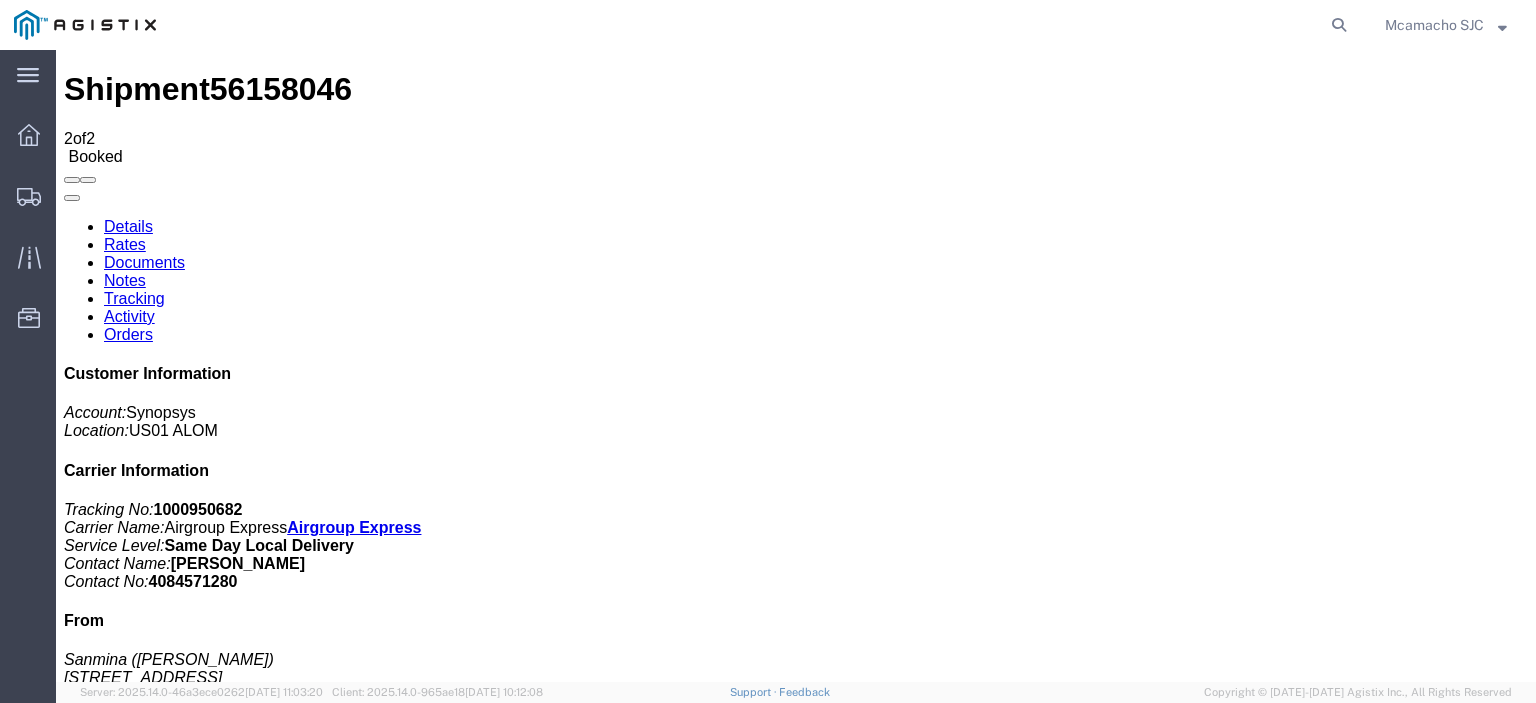 click on "Documents" at bounding box center (144, 262) 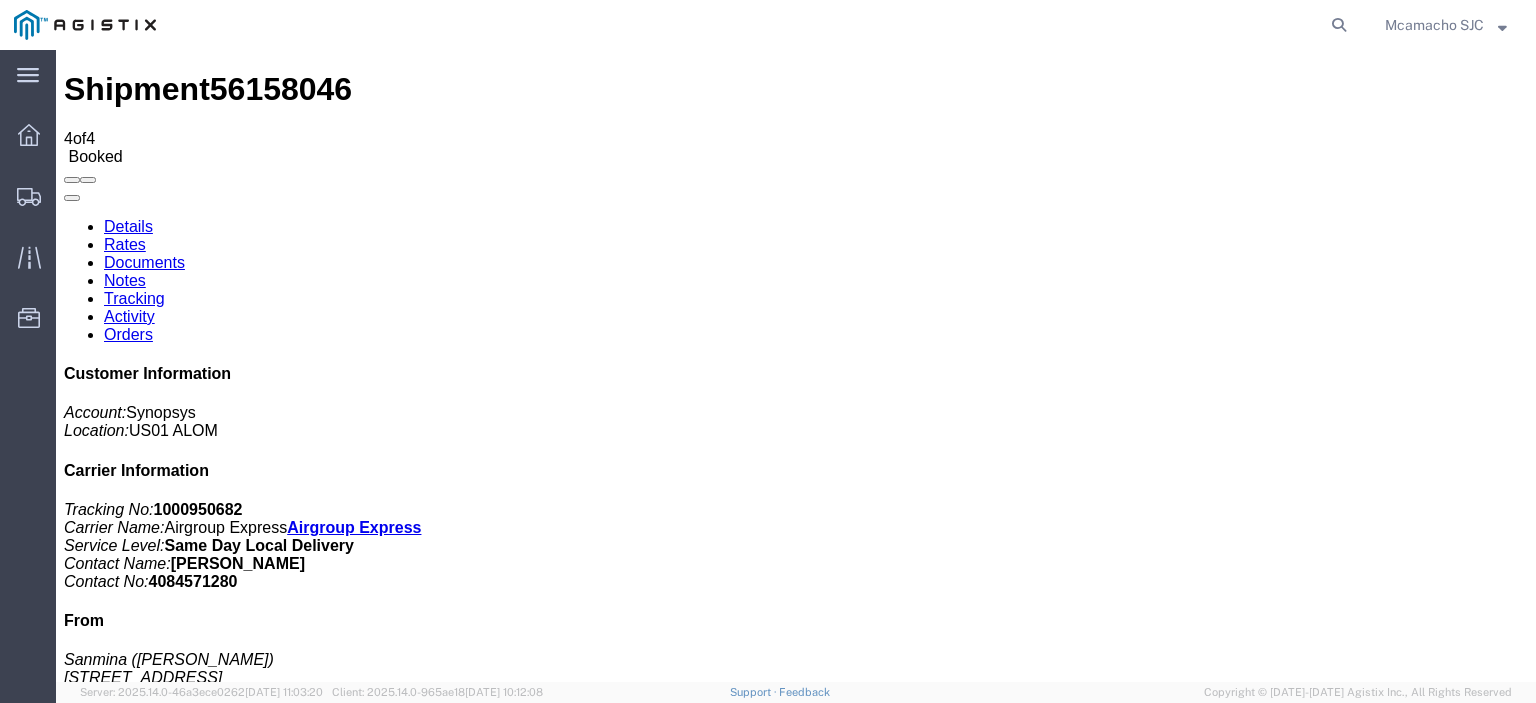 click on "Attach Documents" at bounding box center (126, 1153) 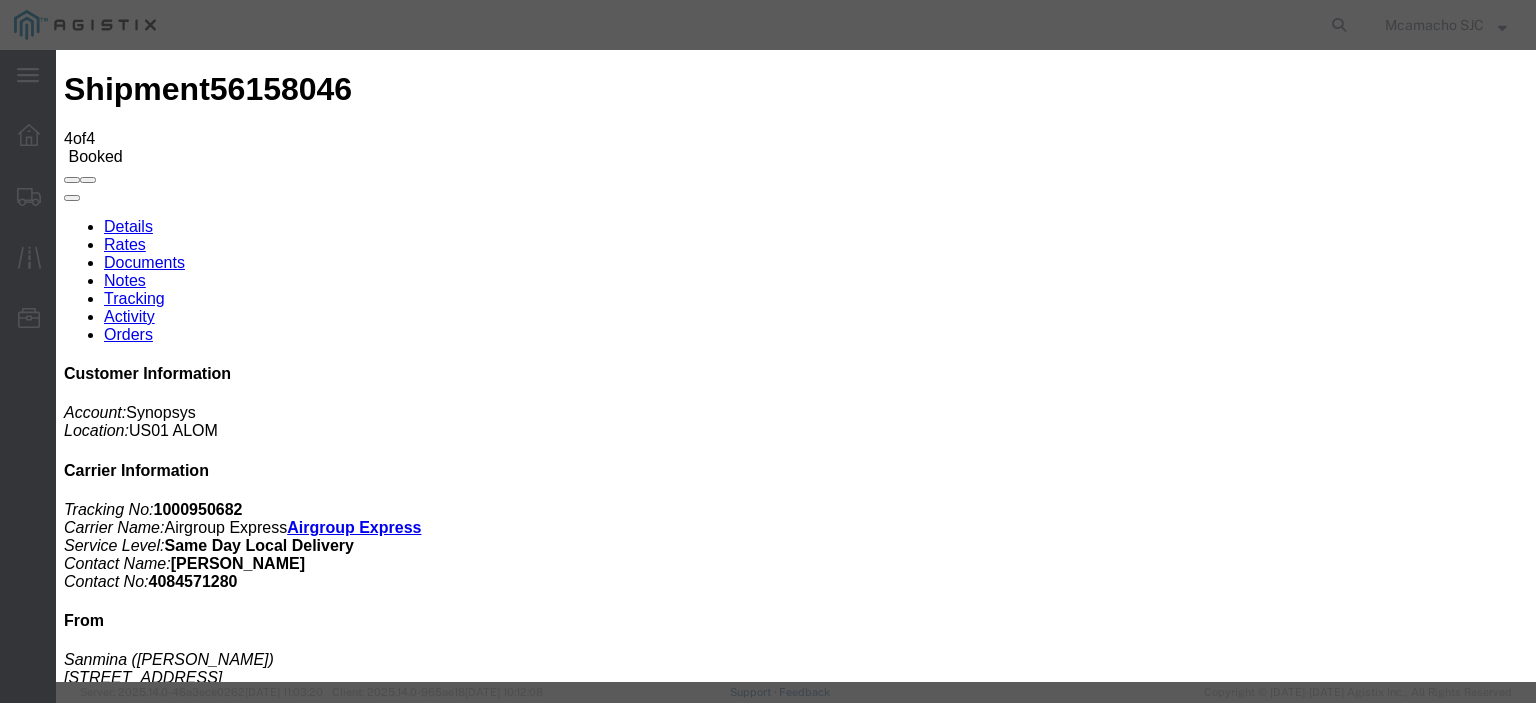 click on "Browse" at bounding box center (94, 1874) 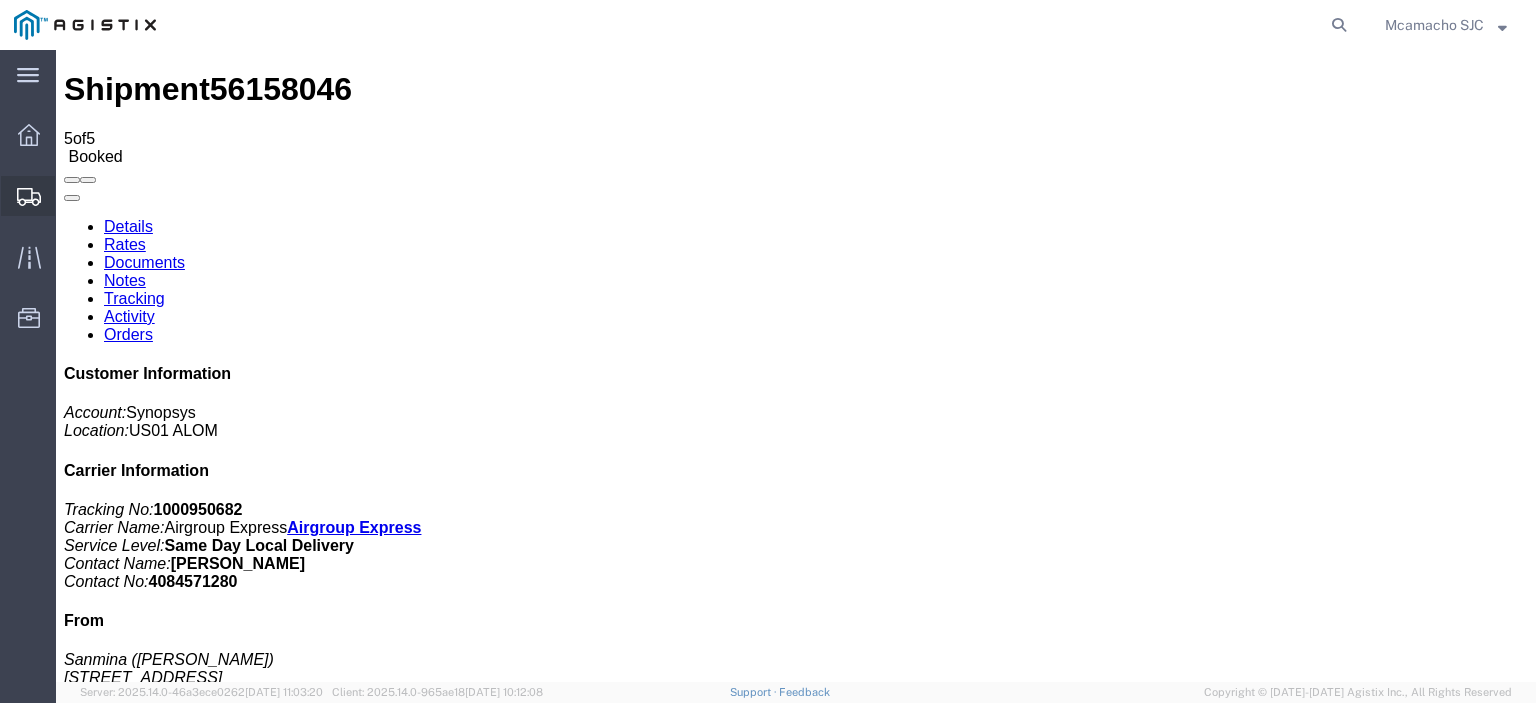 click on "Shipments" 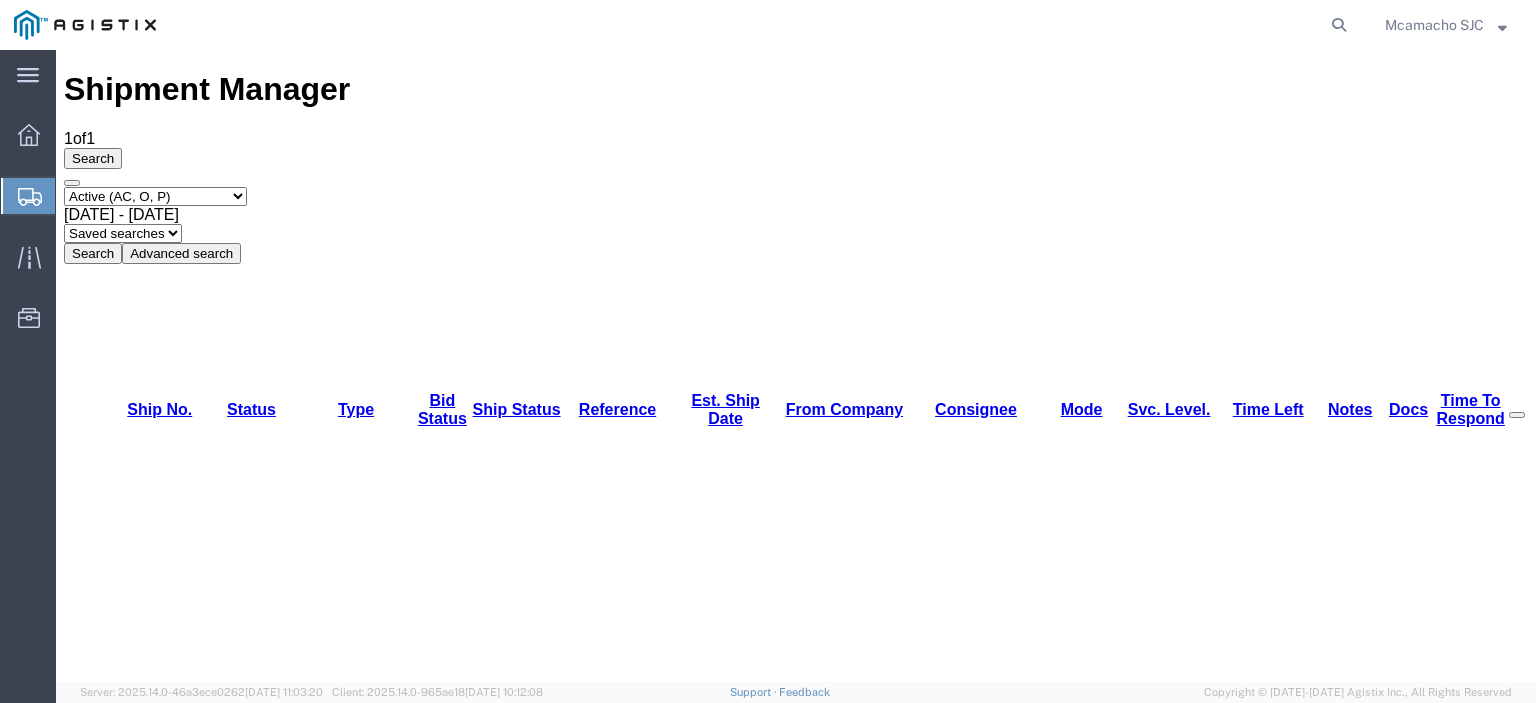 click on "56157759" at bounding box center [141, 1148] 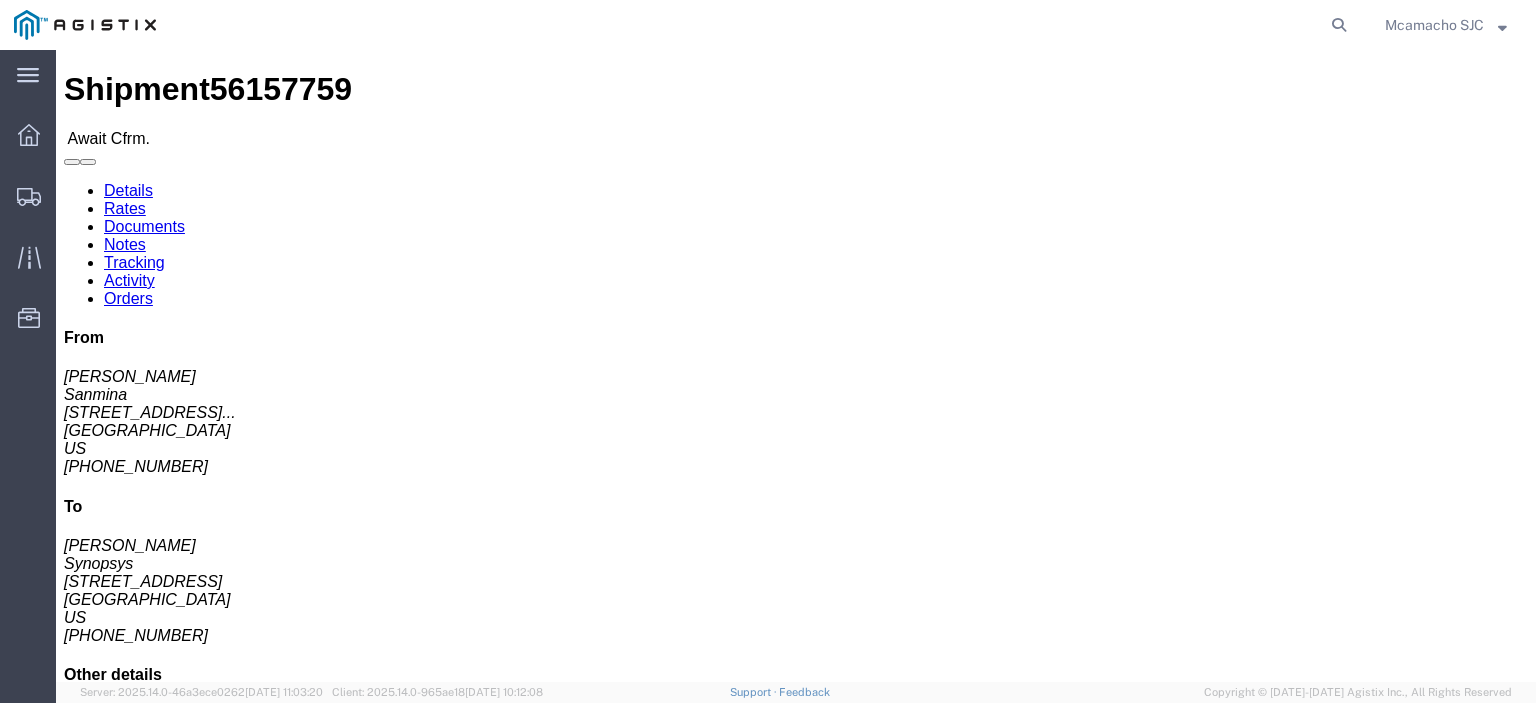 click on "Confirm" 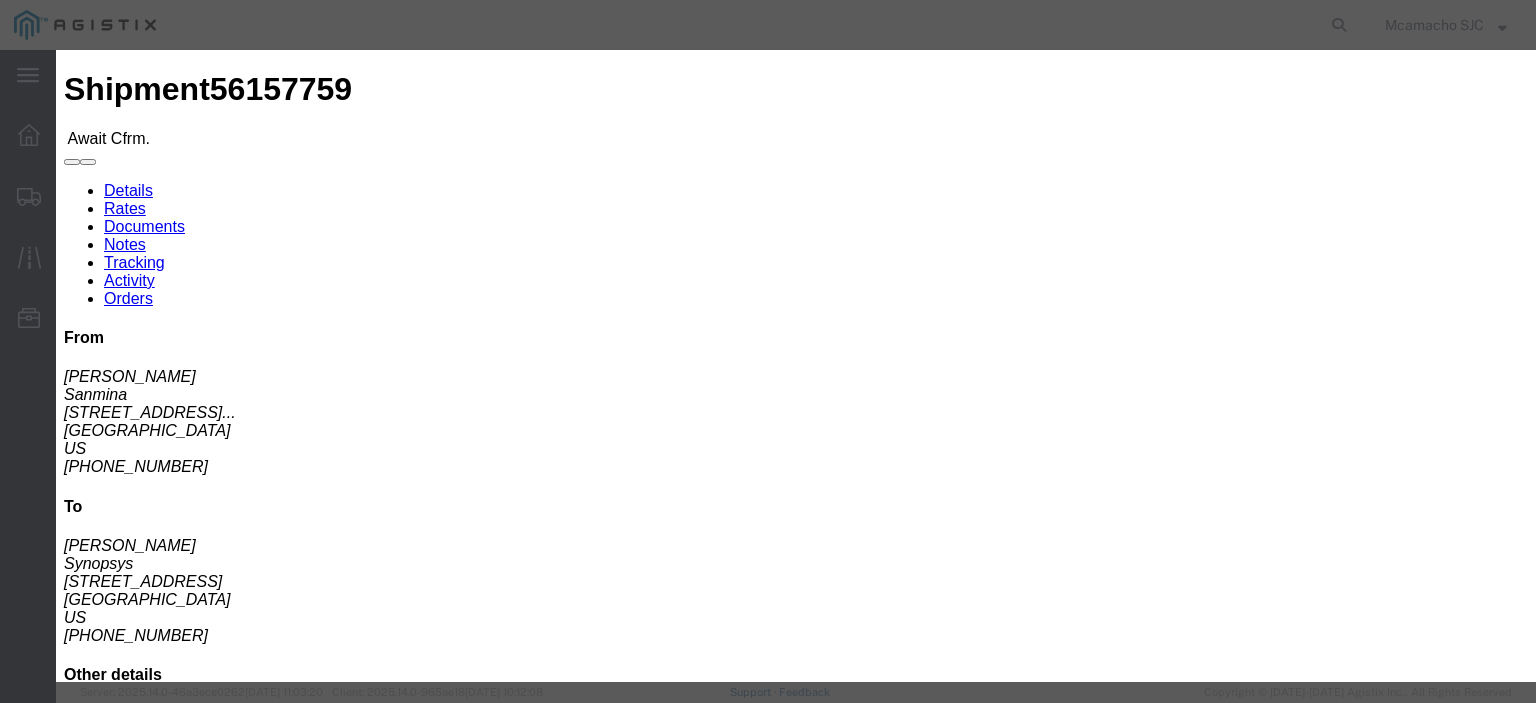 click 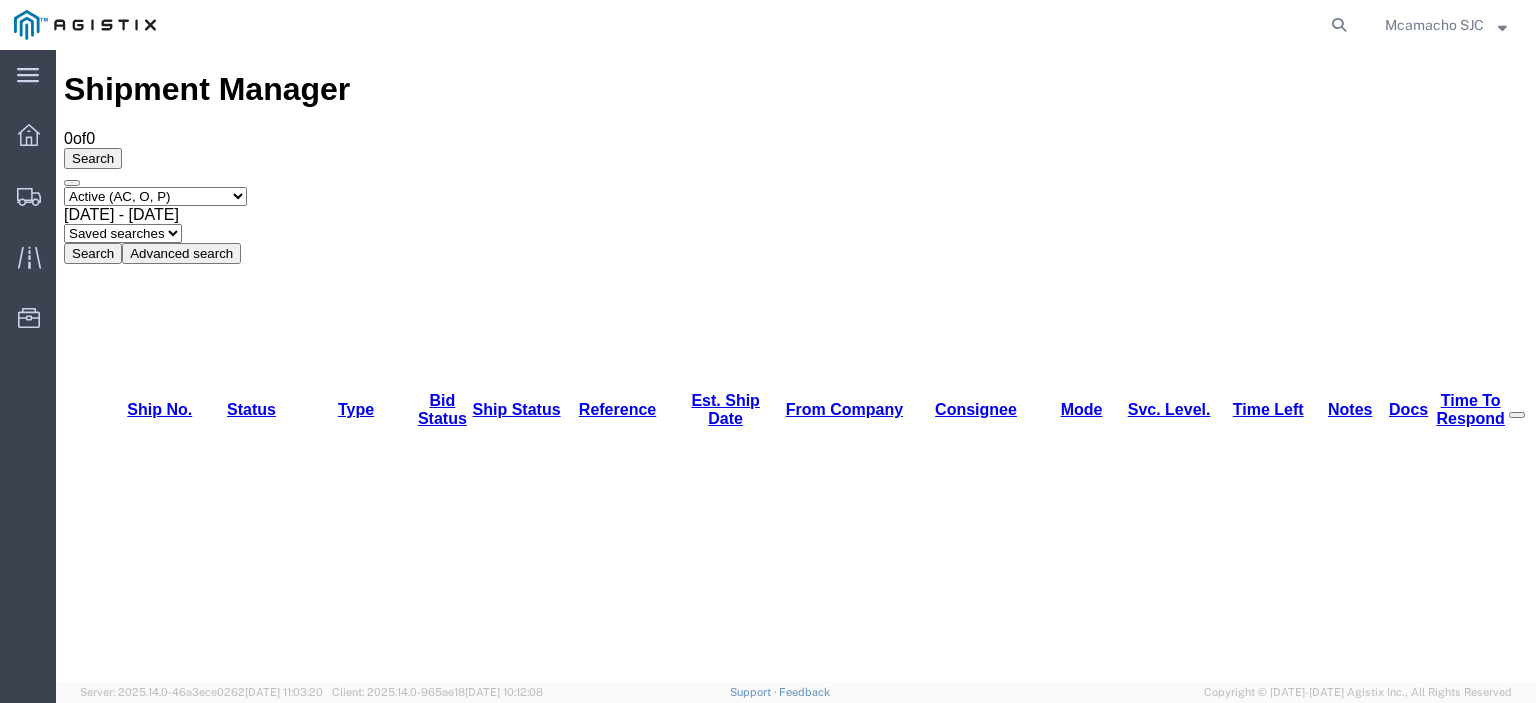 click on "Select status
Active (AC, O, P) All Approved Awaiting Confirmation (AC) Booked Canceled Closed Delivered Denied Expired Ignored Lost On Hold Open (O) Partial Delivery Pending (P) Shipped Withdrawn" at bounding box center [155, 196] 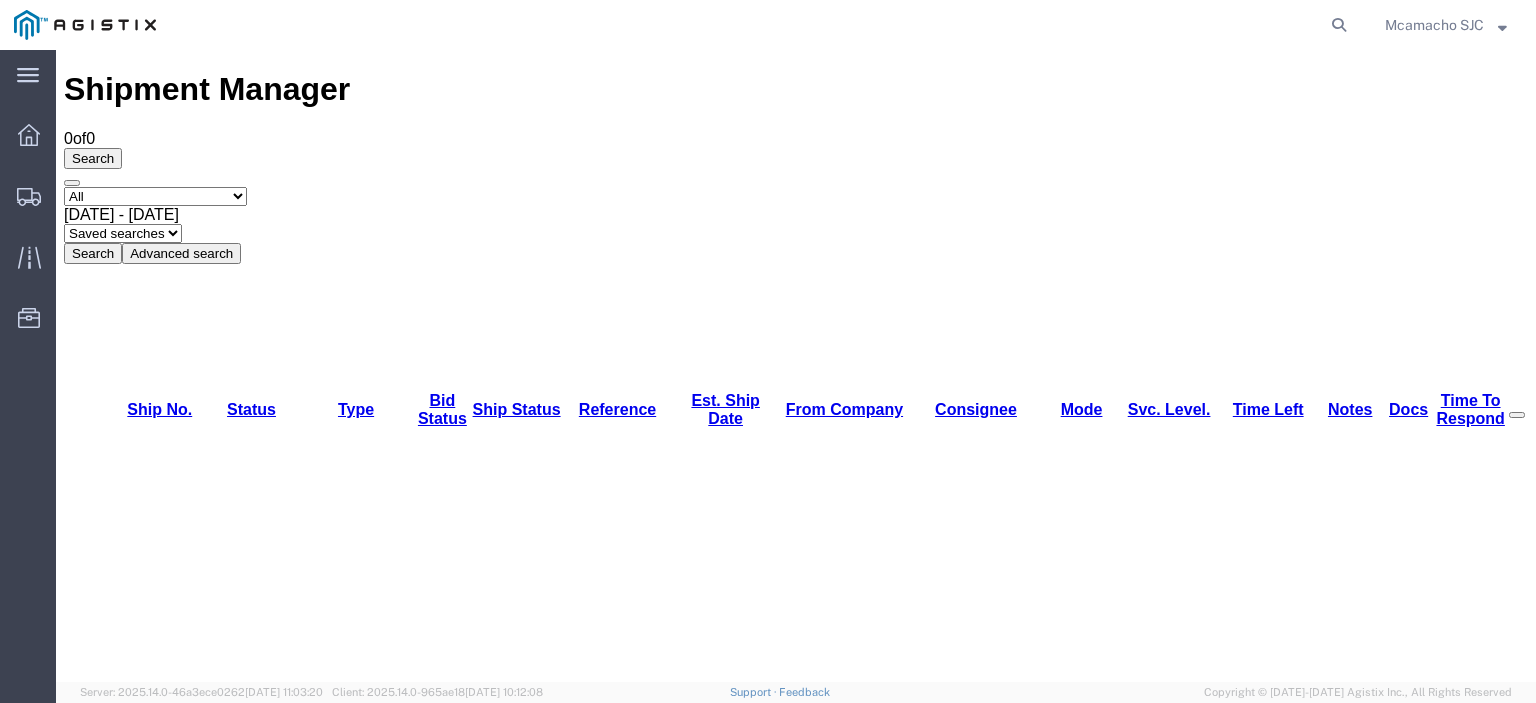 click on "Select status
Active (AC, O, P) All Approved Awaiting Confirmation (AC) Booked Canceled Closed Delivered Denied Expired Ignored Lost On Hold Open (O) Partial Delivery Pending (P) Shipped Withdrawn" at bounding box center [155, 196] 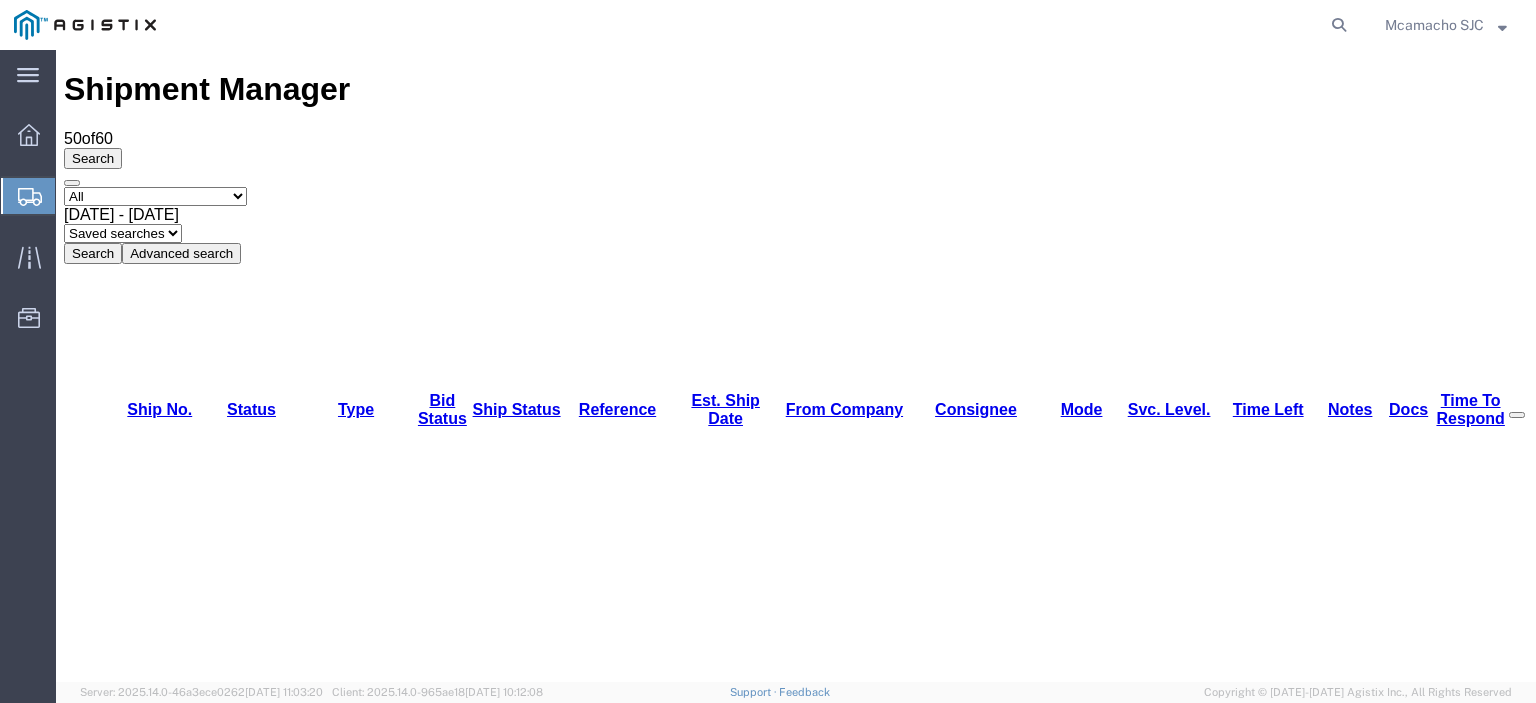 click on "56157759" at bounding box center [141, 1360] 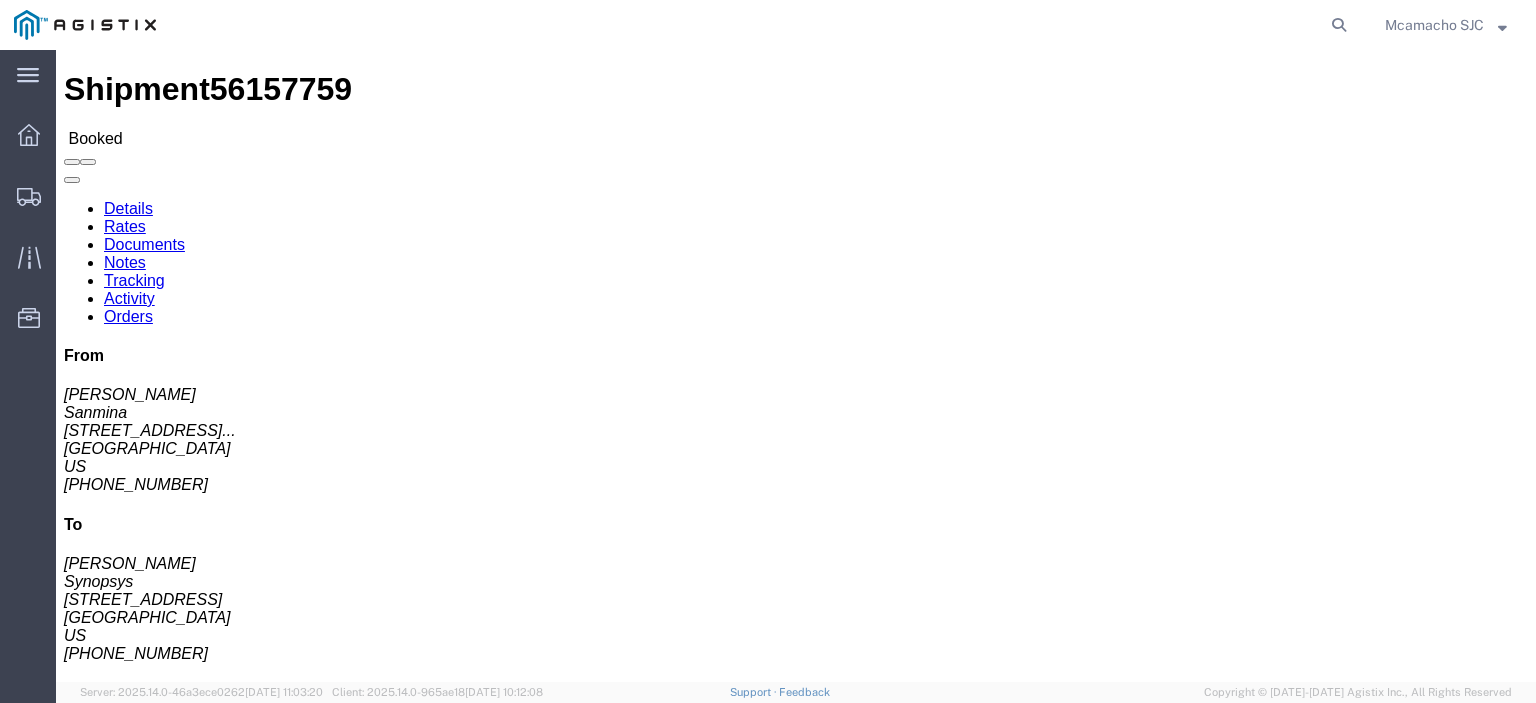 click on "Tracking" 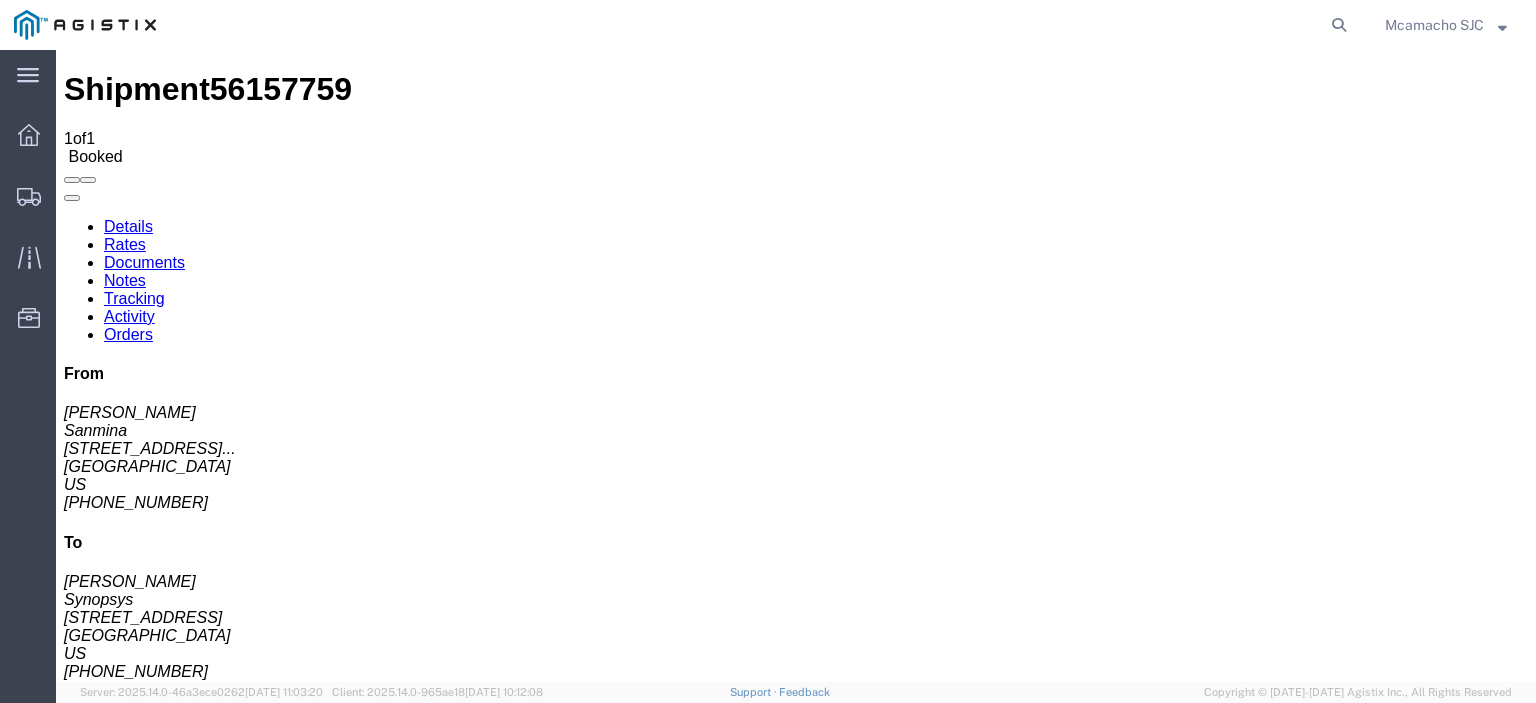 click on "Add New Tracking" at bounding box center (229, 1173) 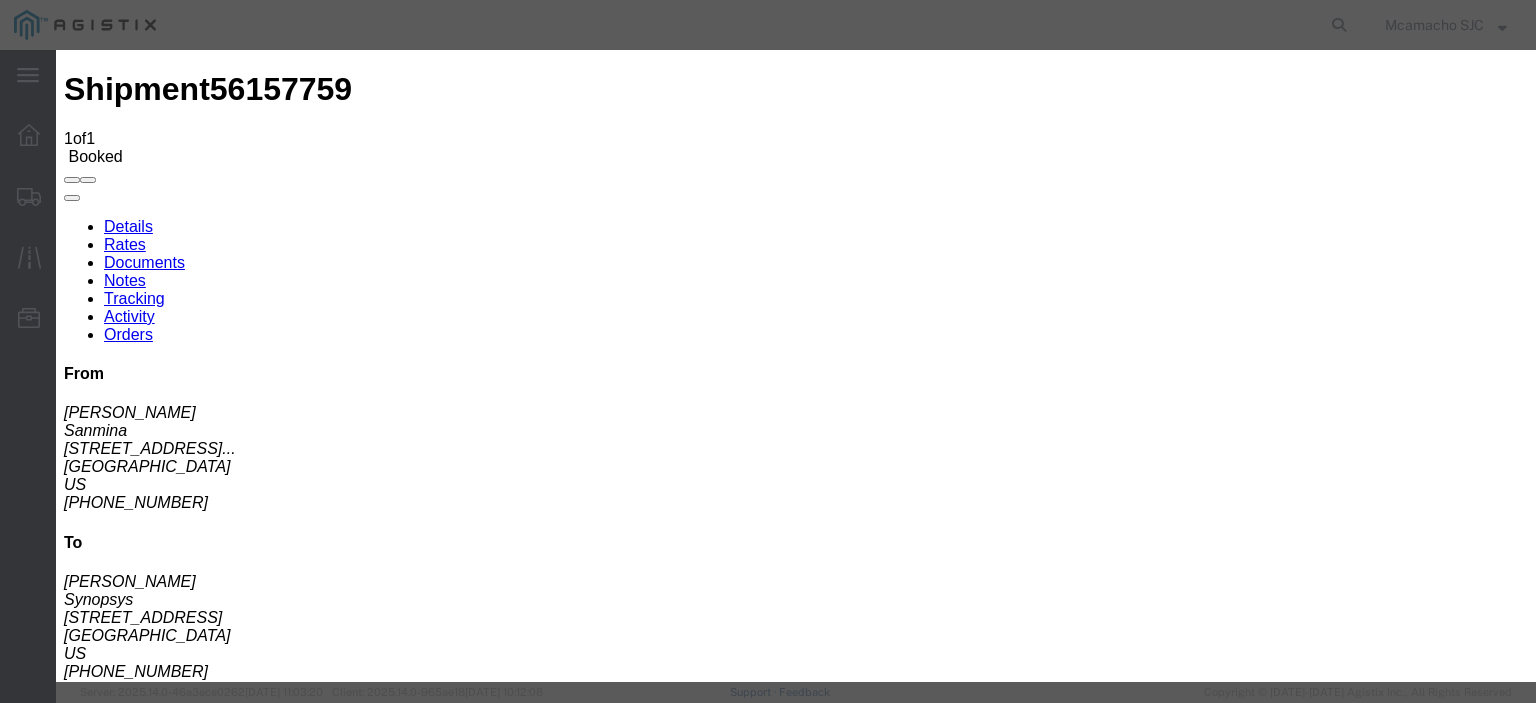 type on "07/10/2025" 